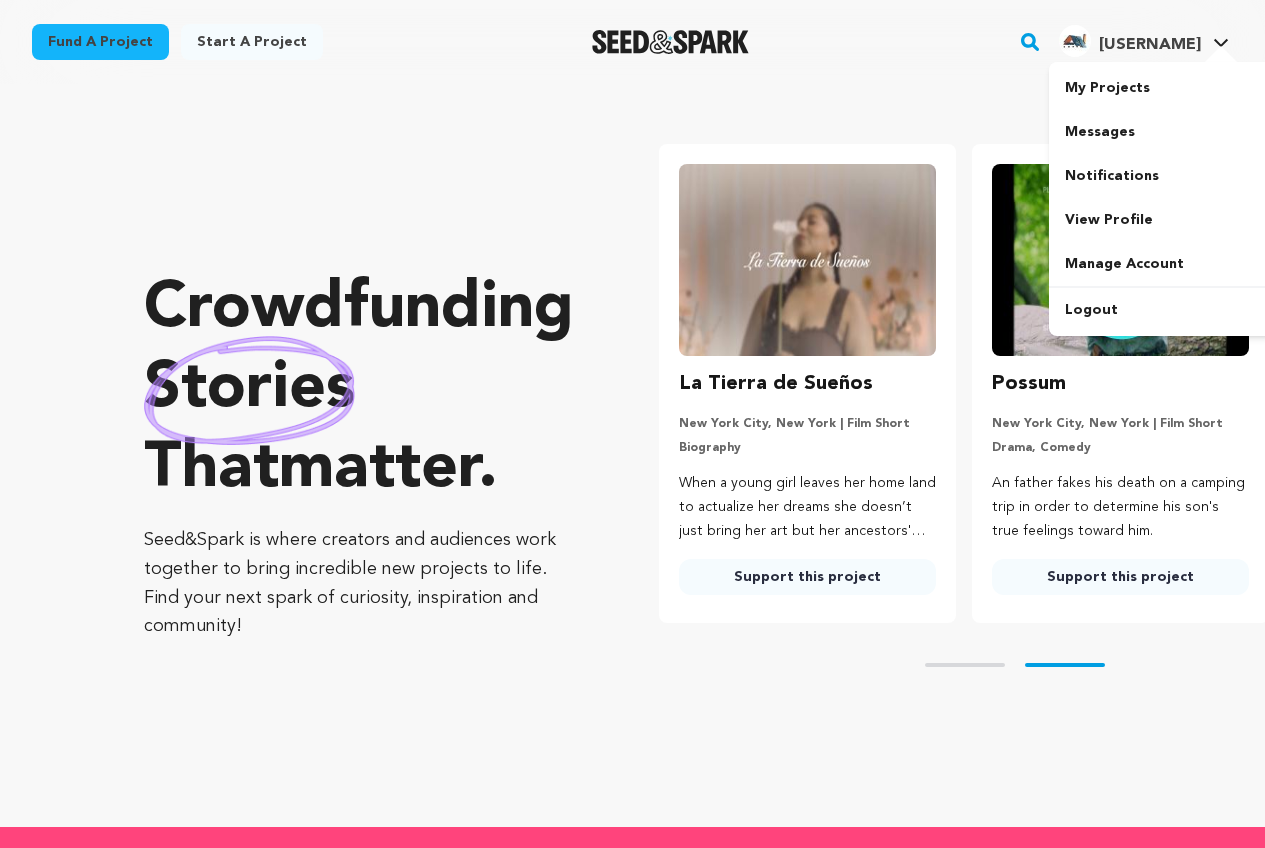 scroll, scrollTop: 0, scrollLeft: 0, axis: both 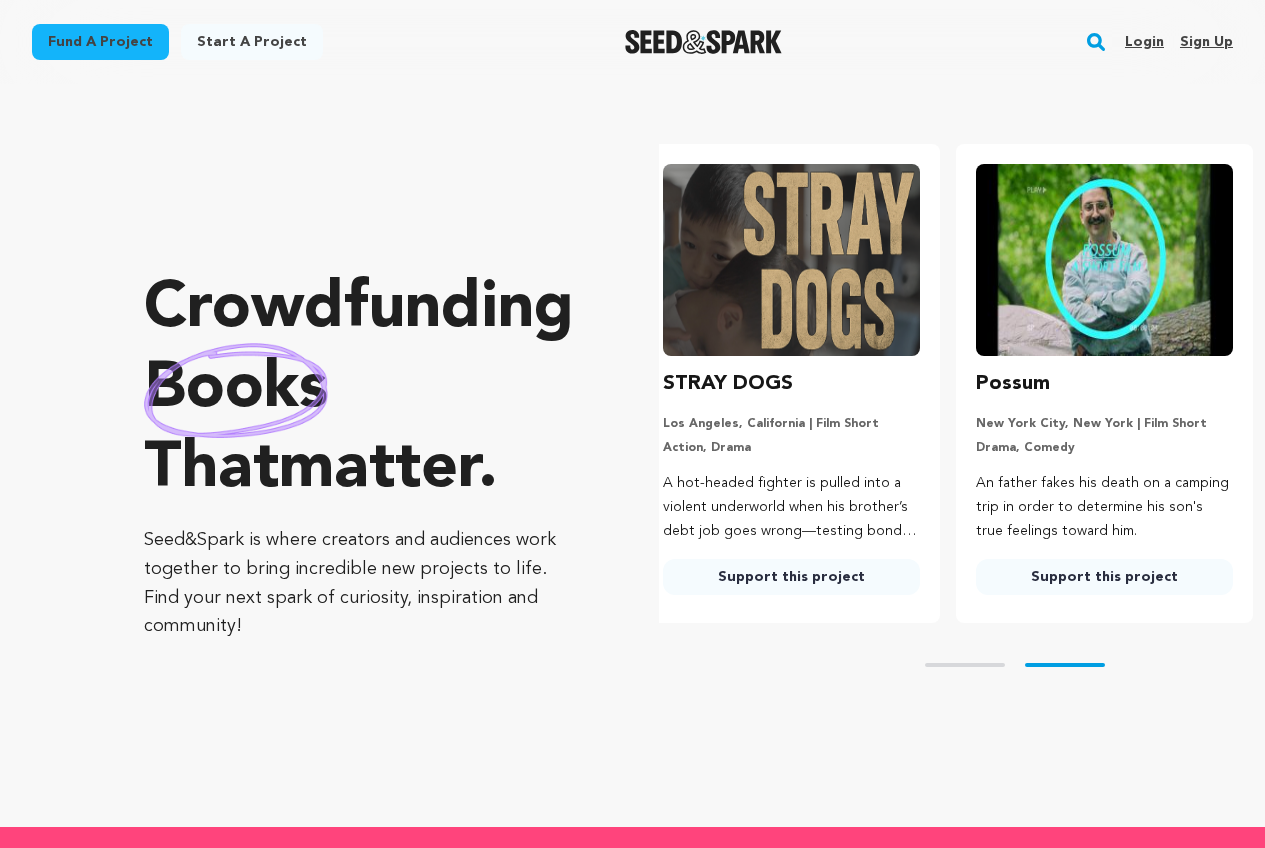 click on "Sign up" at bounding box center (1206, 42) 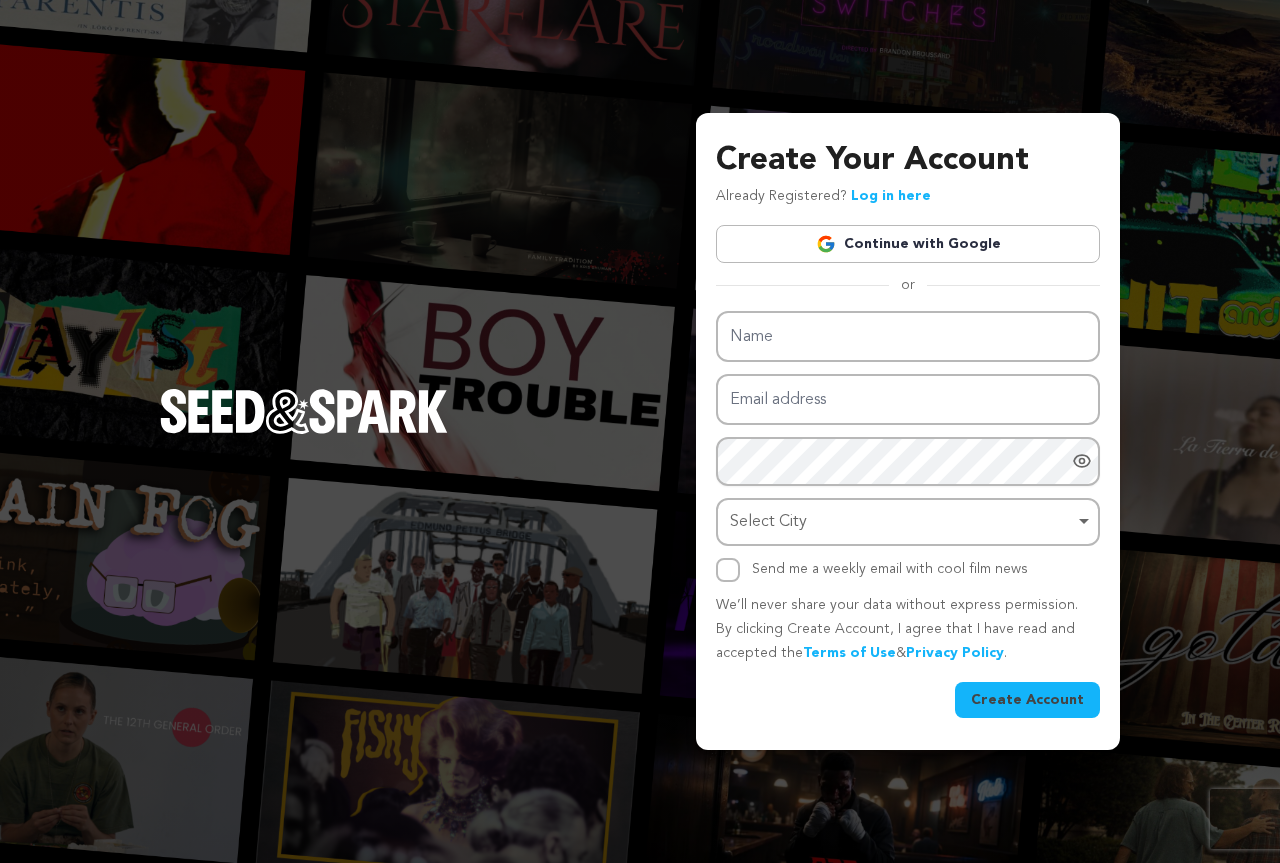 scroll, scrollTop: 0, scrollLeft: 0, axis: both 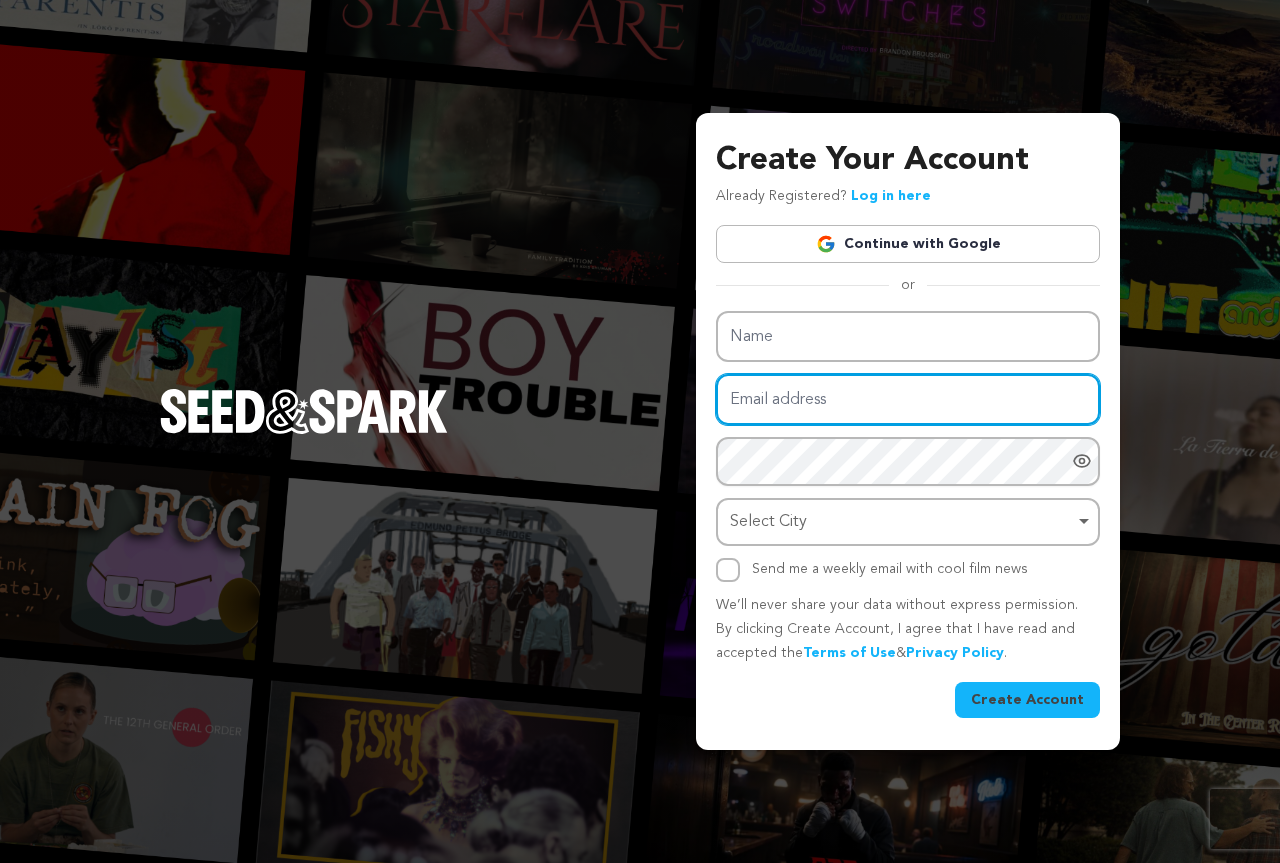 click on "Email address" at bounding box center (908, 399) 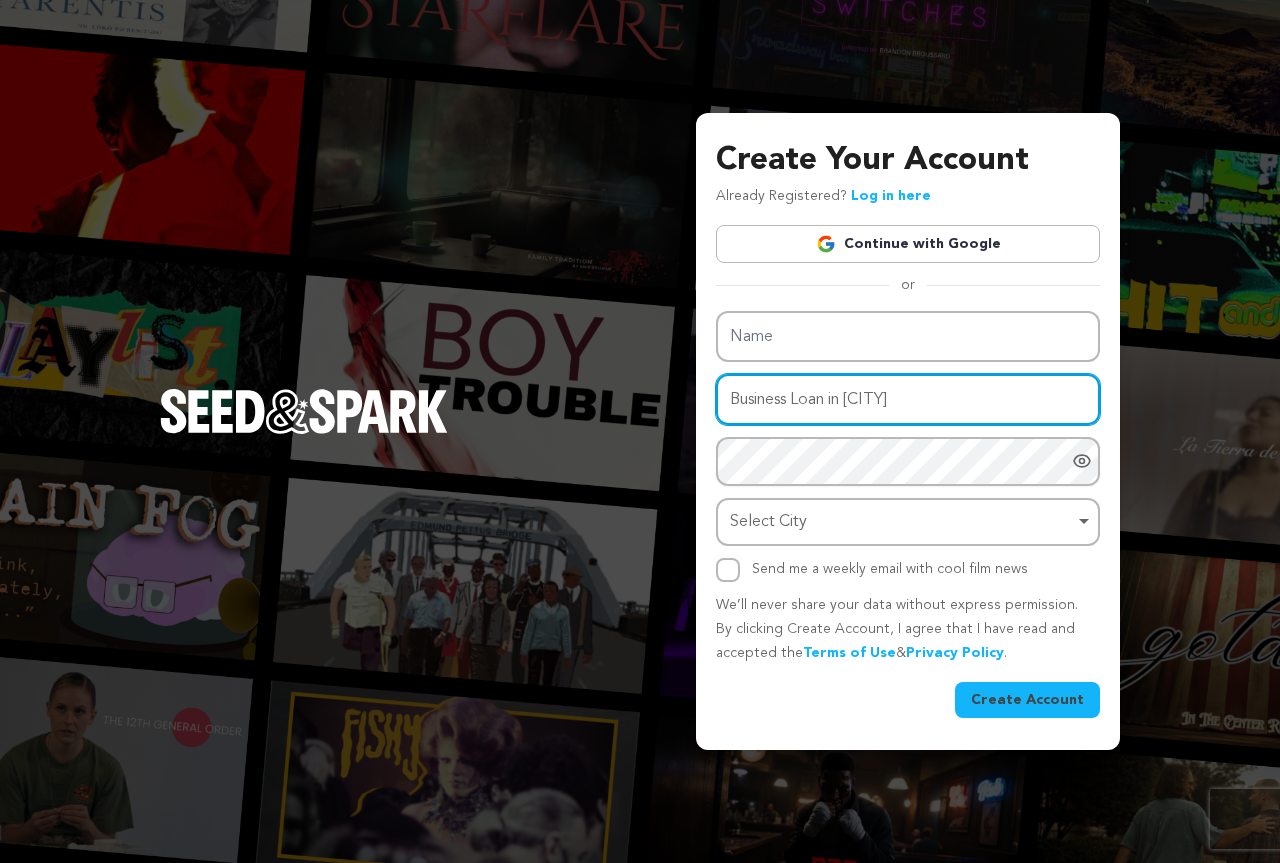 drag, startPoint x: 837, startPoint y: 407, endPoint x: 720, endPoint y: 403, distance: 117.06836 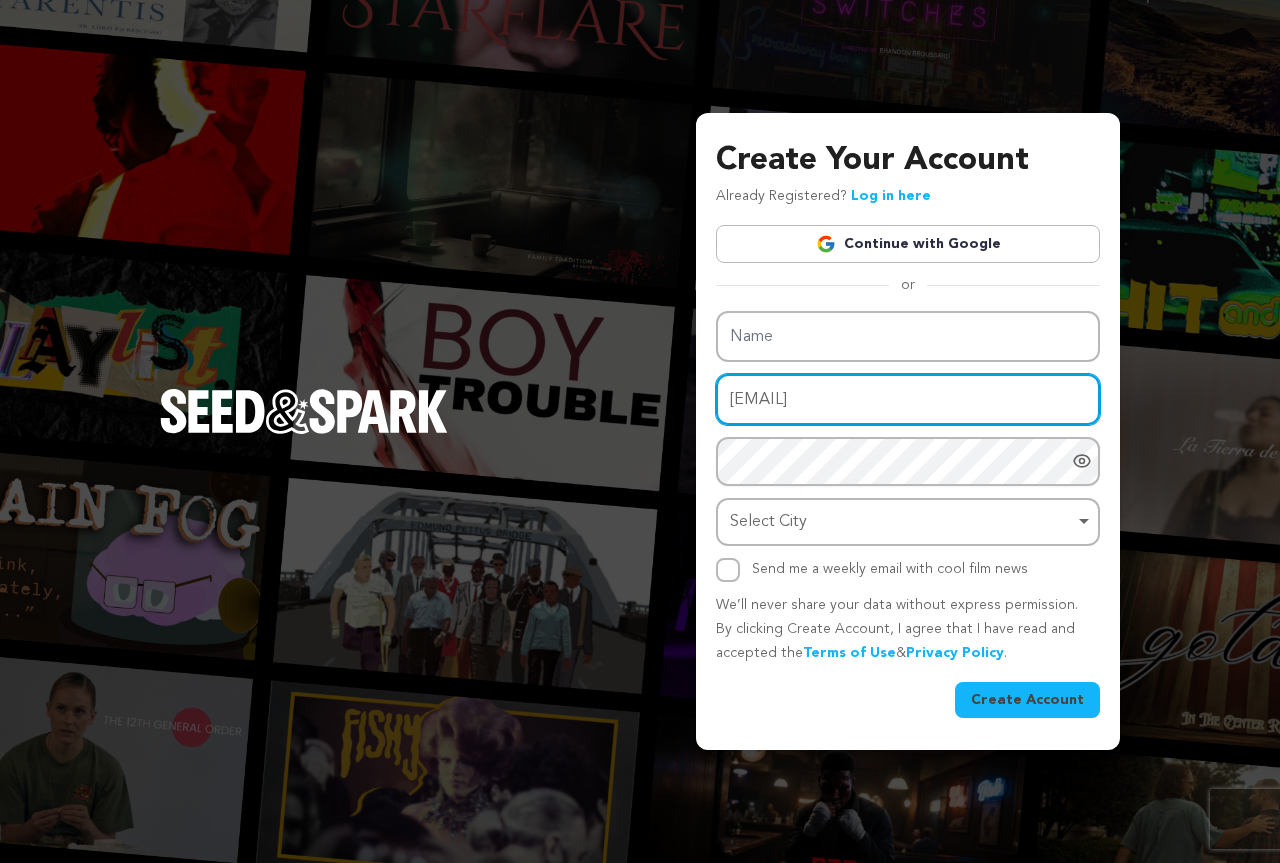 type on "[EMAIL]" 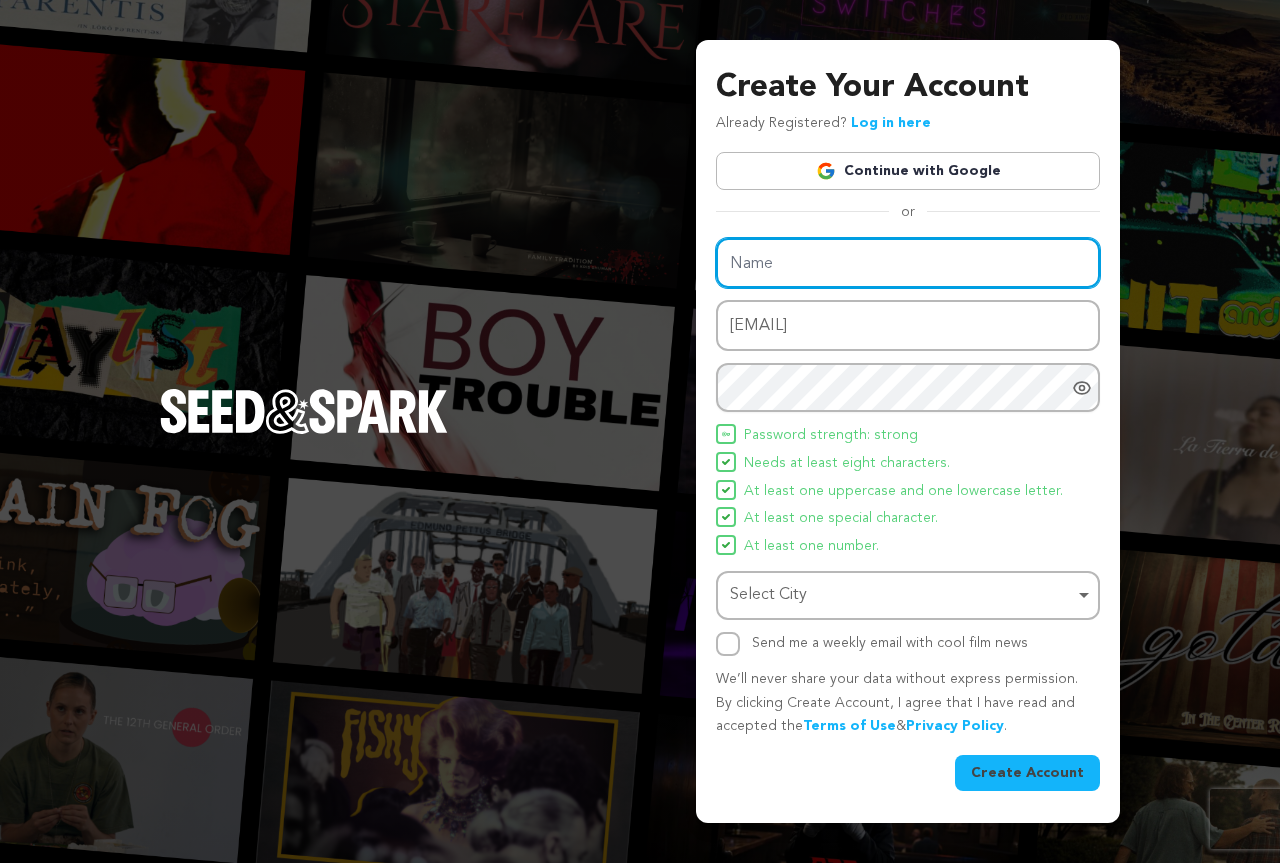 click on "Name" at bounding box center [908, 263] 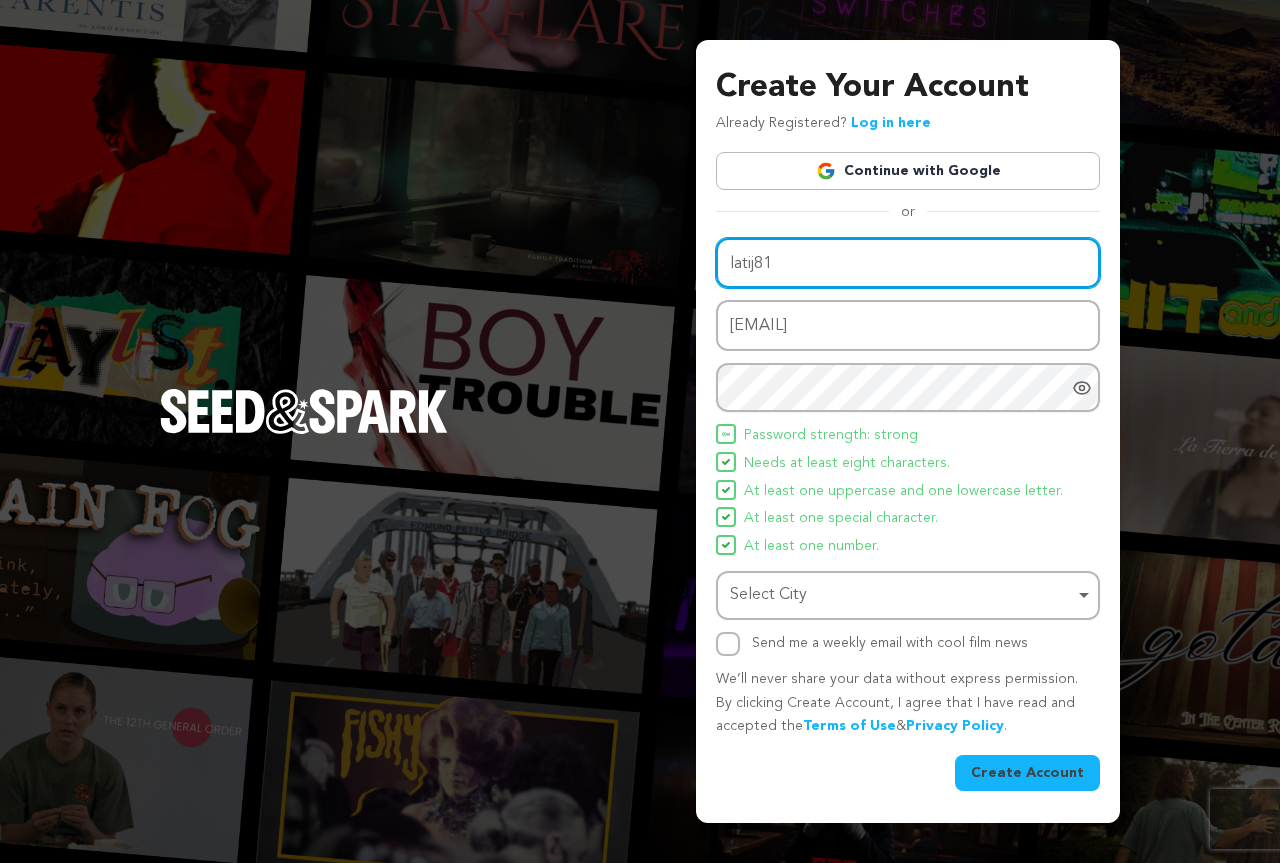 click on "Select City Remove item" at bounding box center (902, 595) 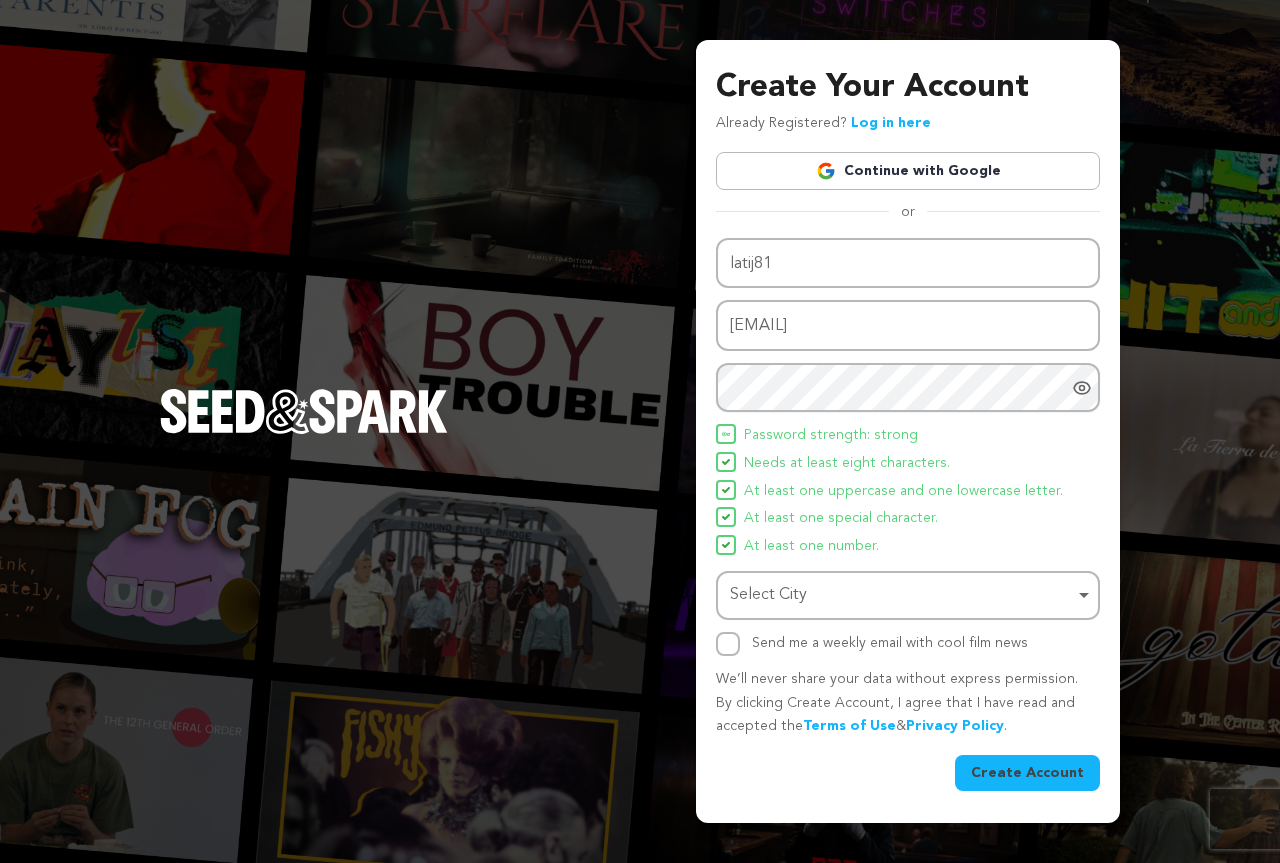 click on "Select City Remove item" at bounding box center (902, 595) 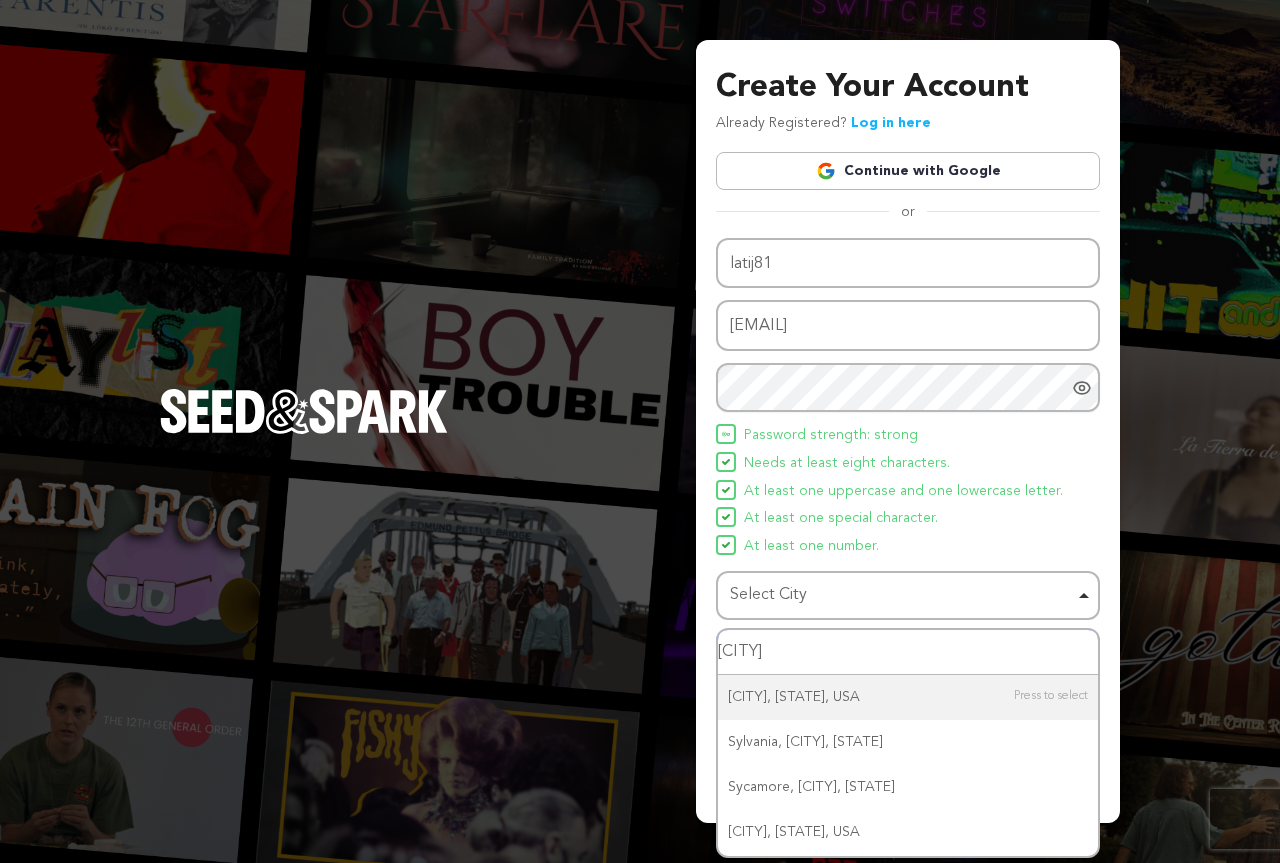 type on "SYDNE" 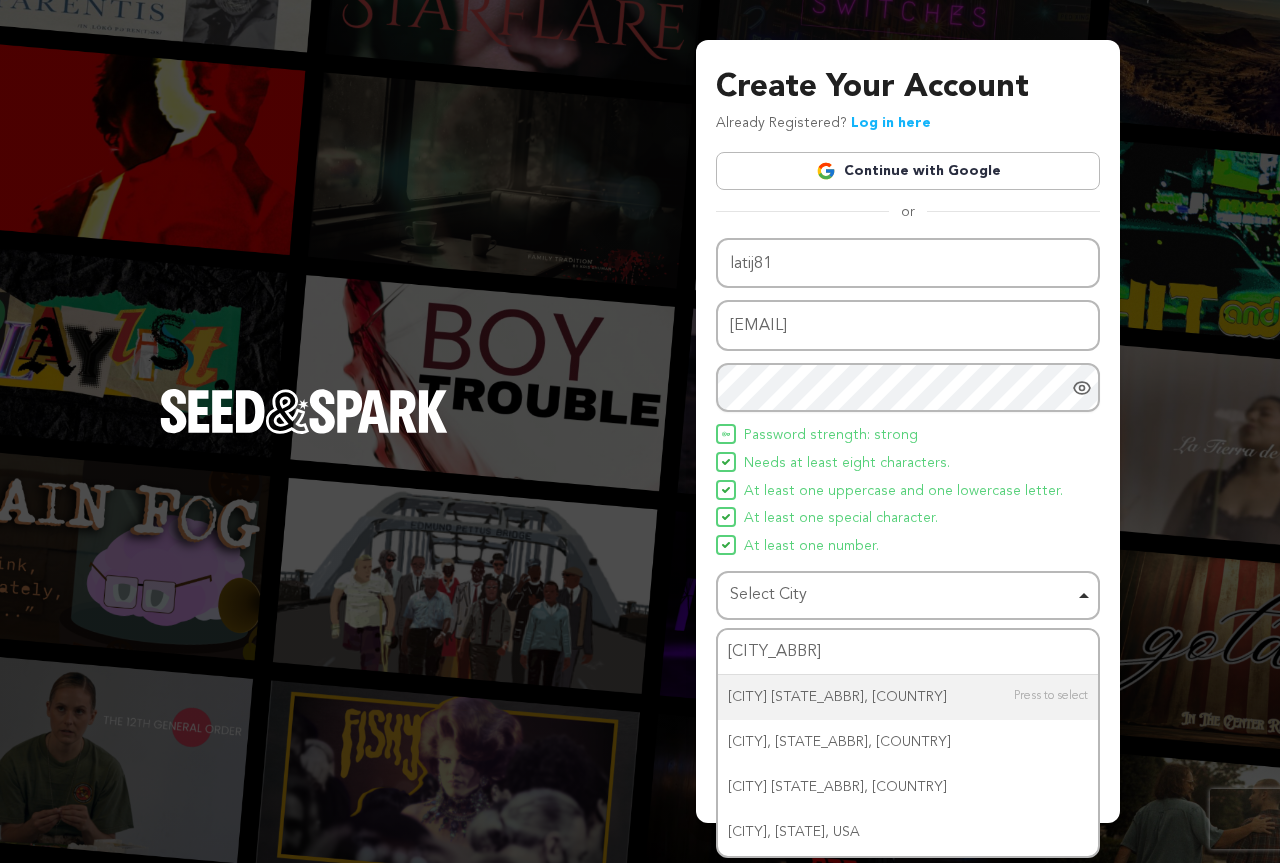 type 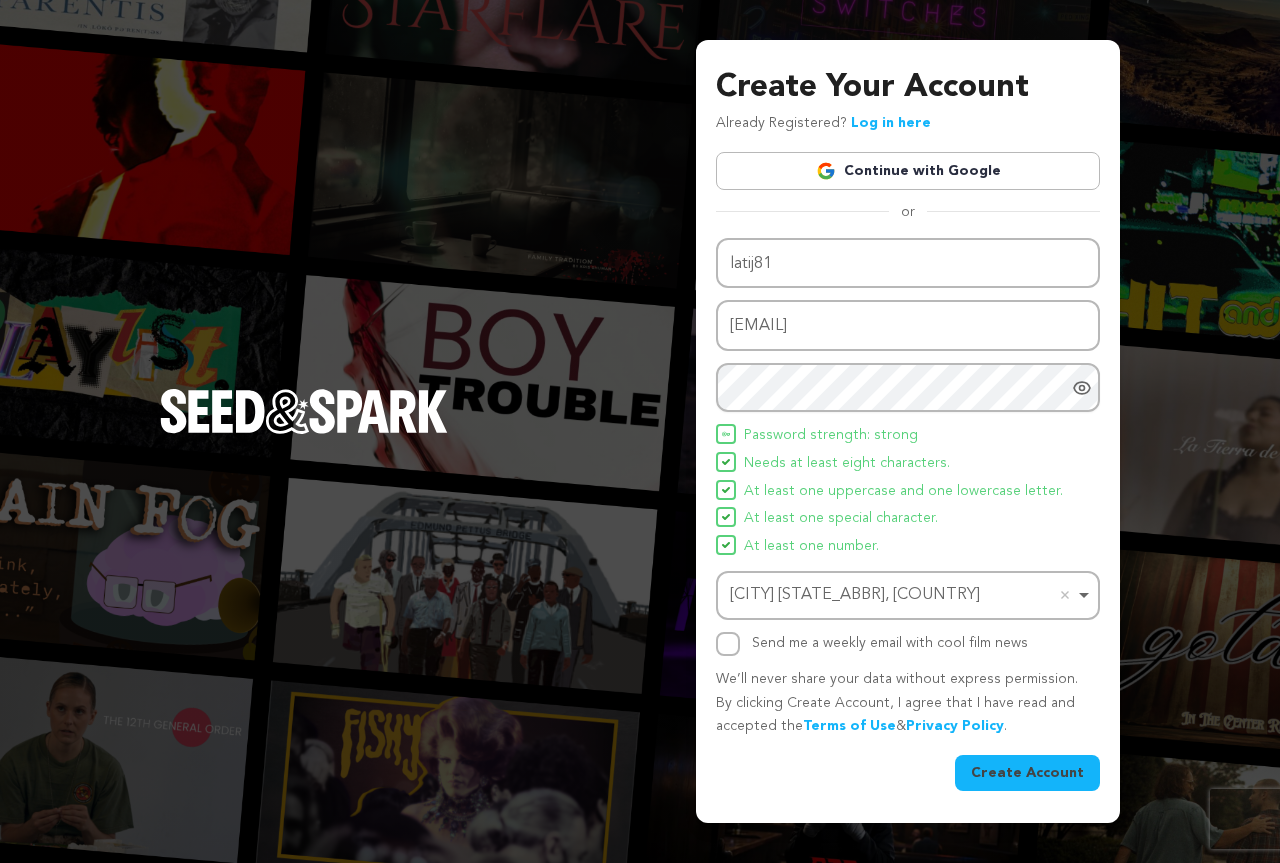 click on "Create Account" at bounding box center (1027, 773) 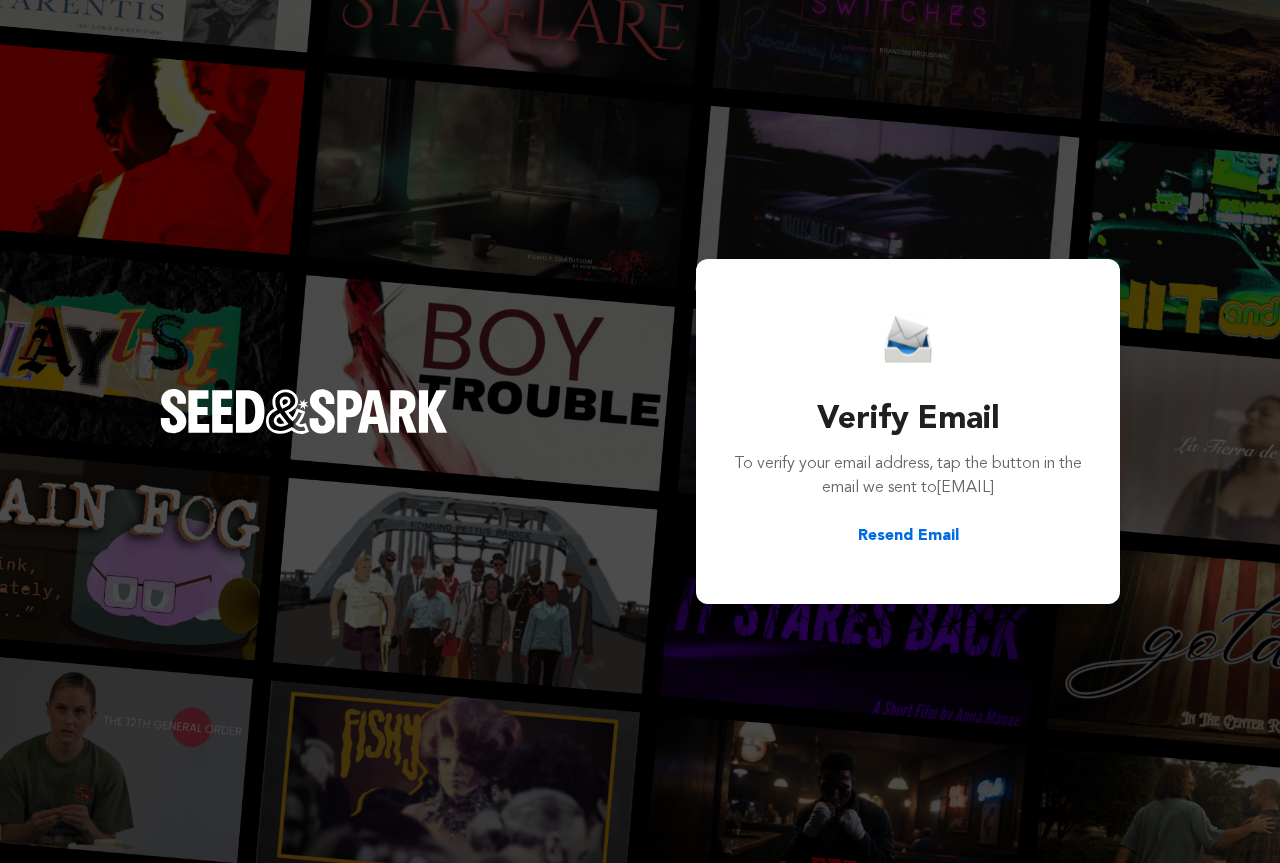 scroll, scrollTop: 0, scrollLeft: 0, axis: both 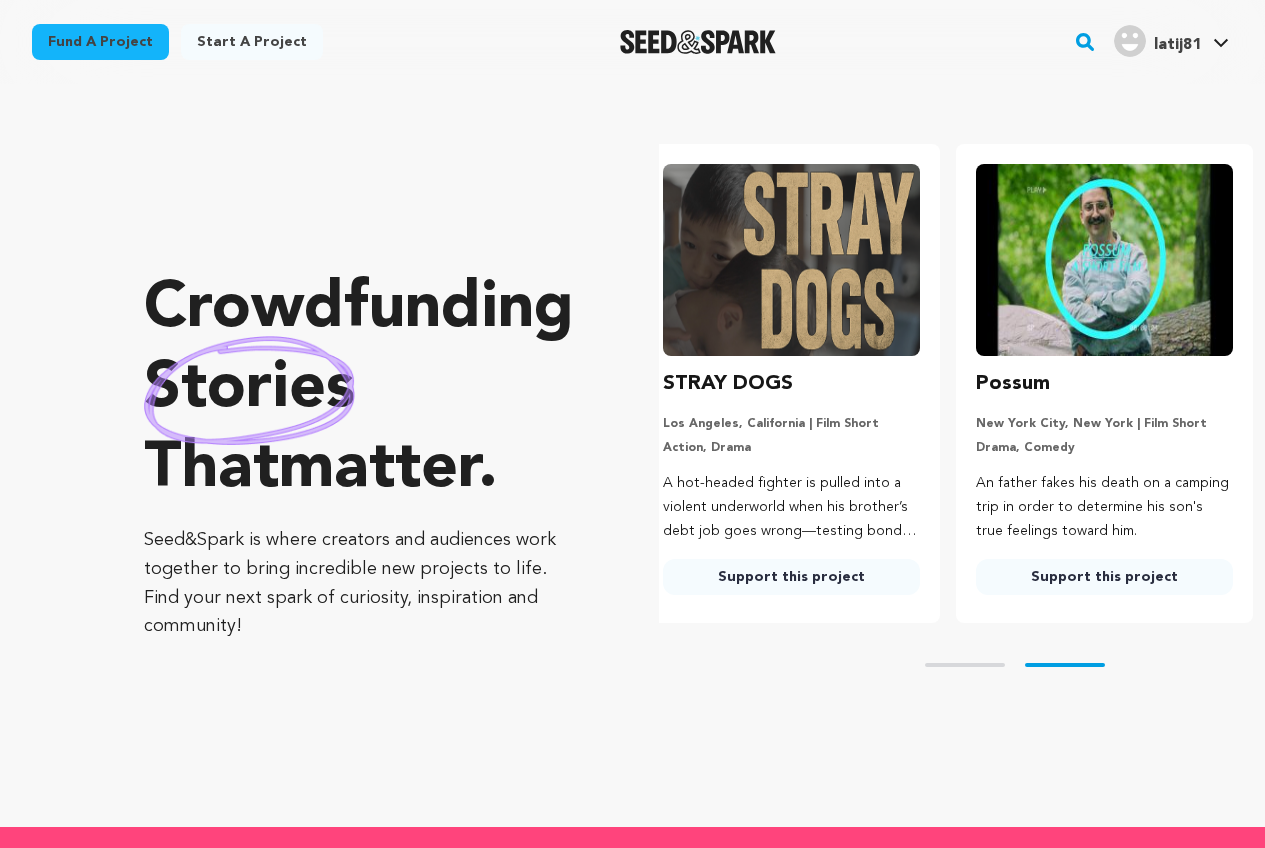 click at bounding box center (1130, 41) 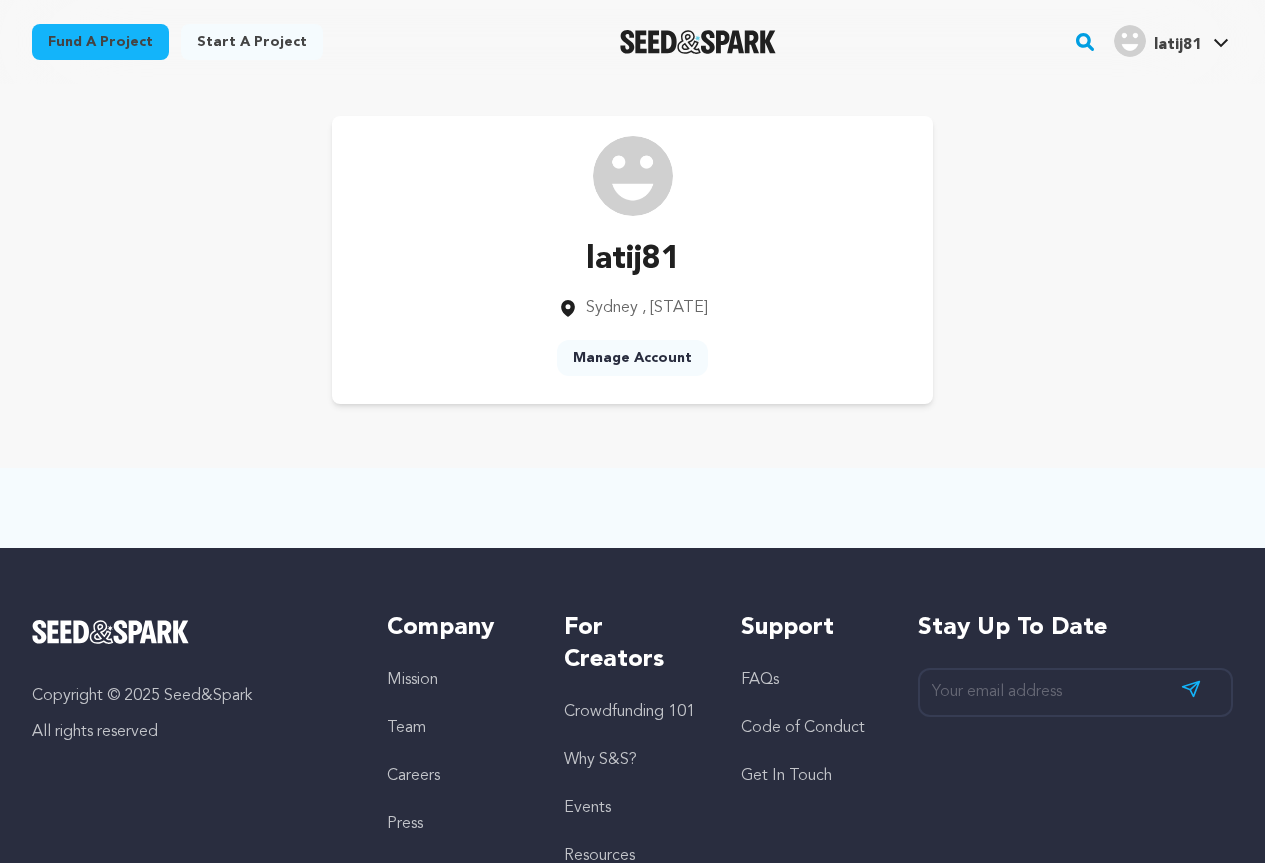 scroll, scrollTop: 0, scrollLeft: 0, axis: both 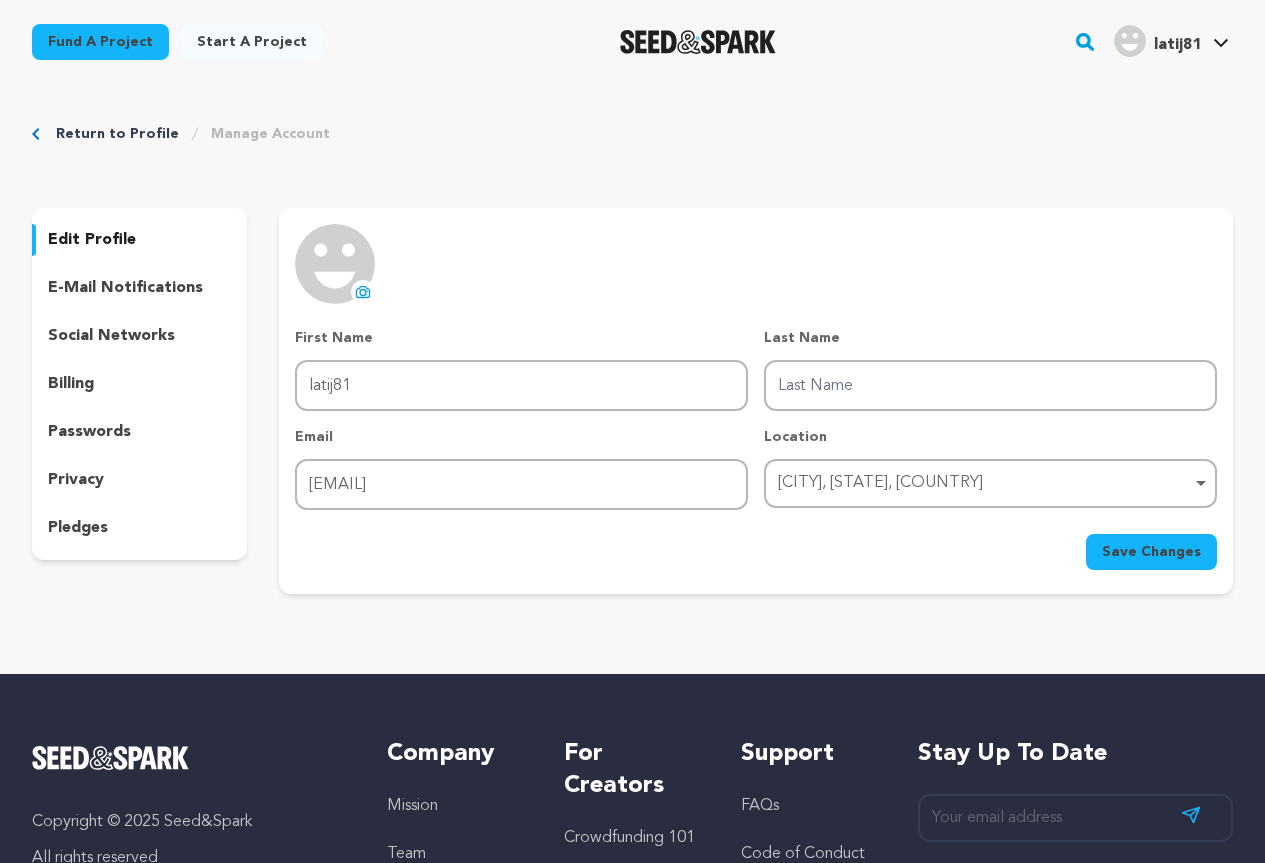 click 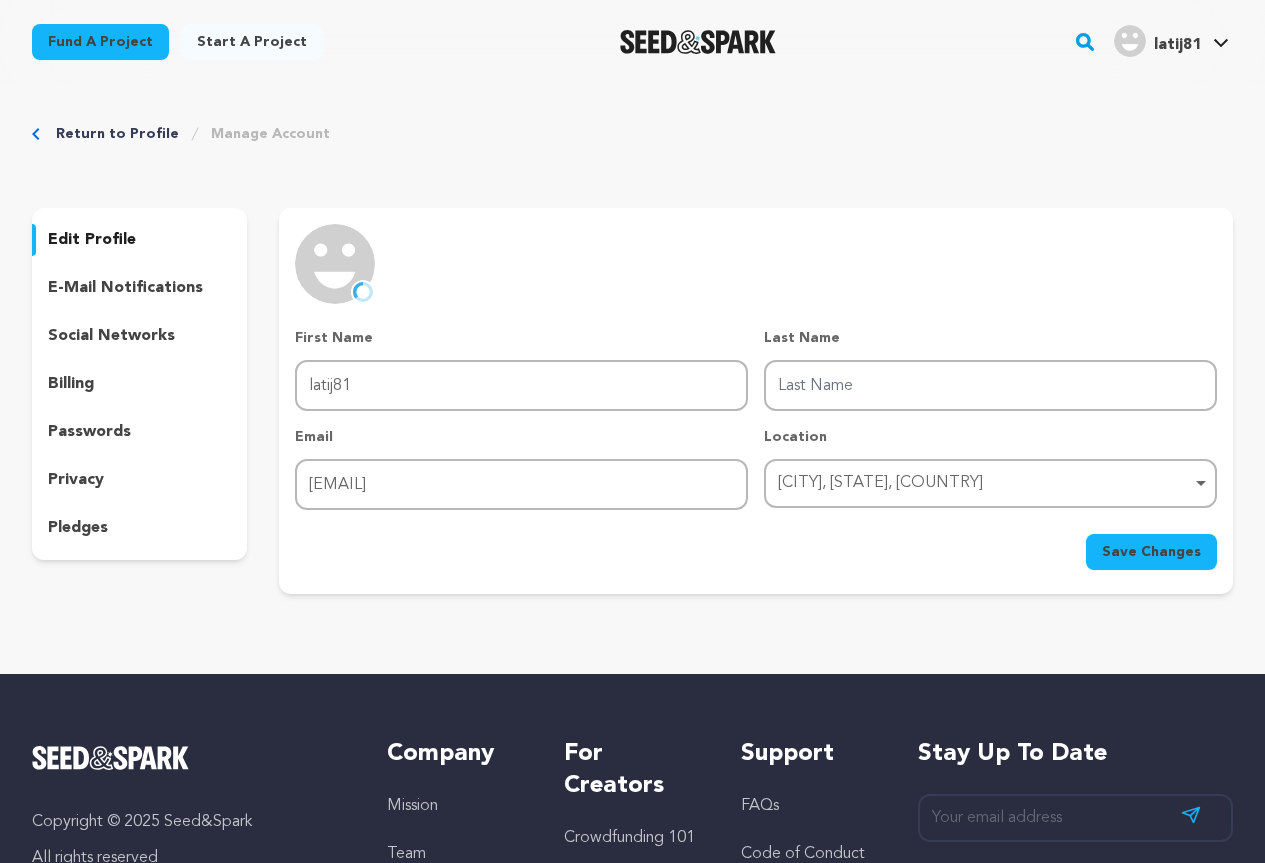 type 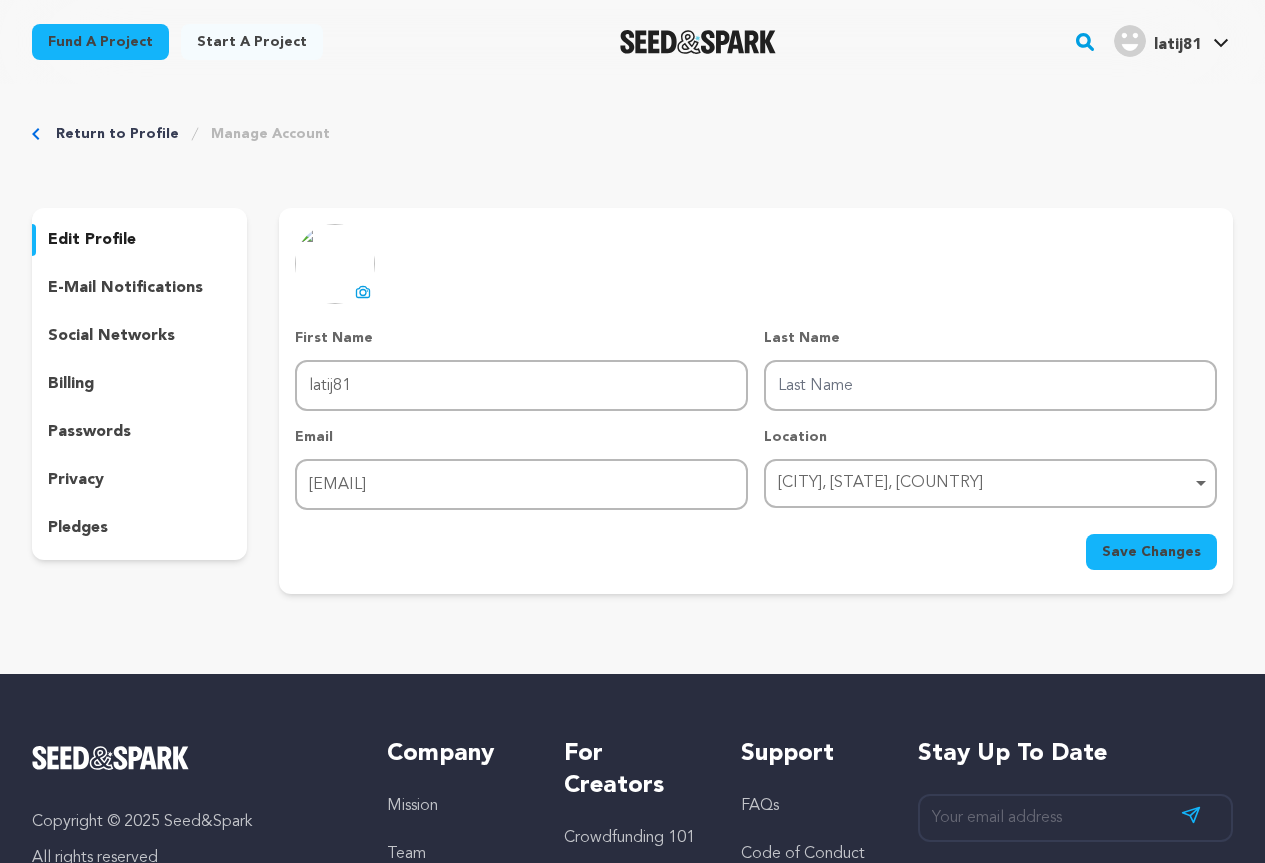 click on "social networks" at bounding box center (111, 336) 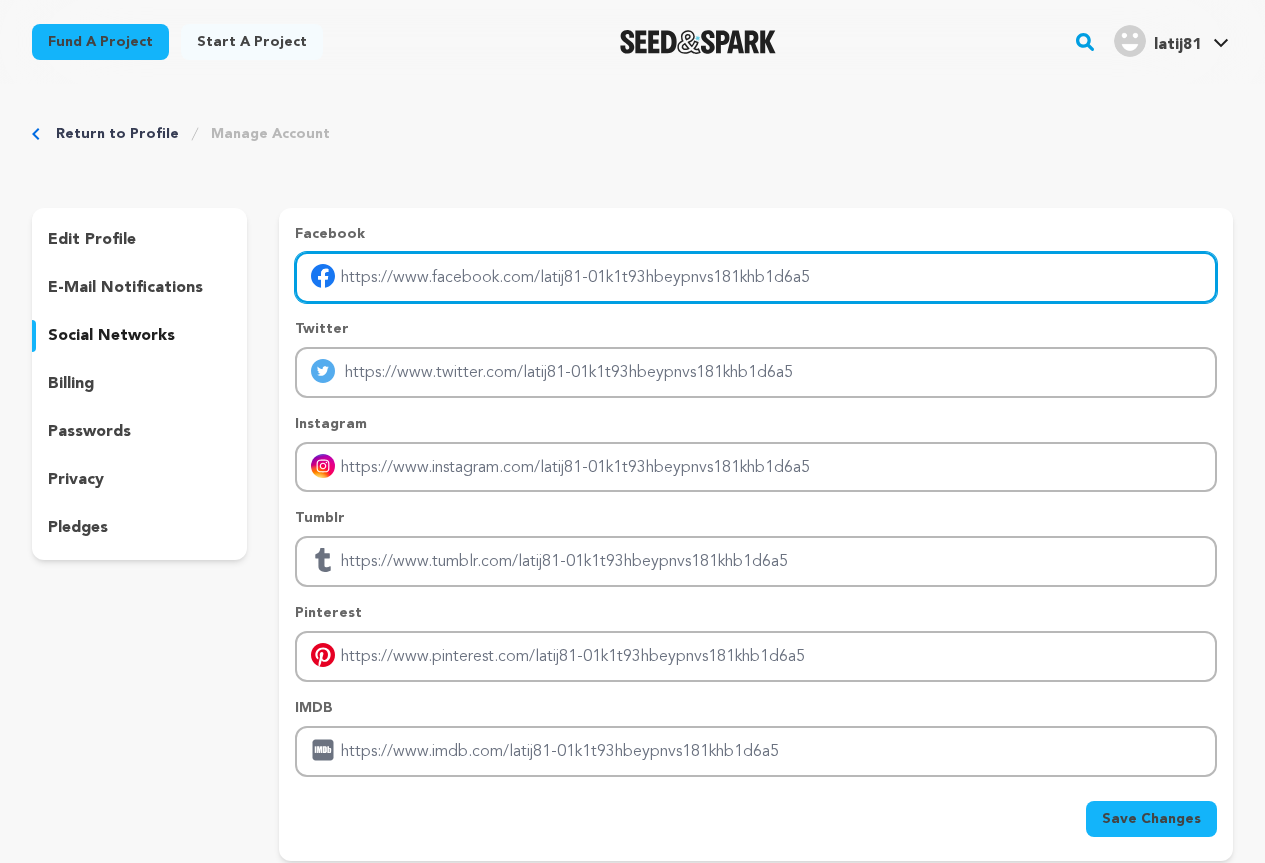 click at bounding box center (756, 277) 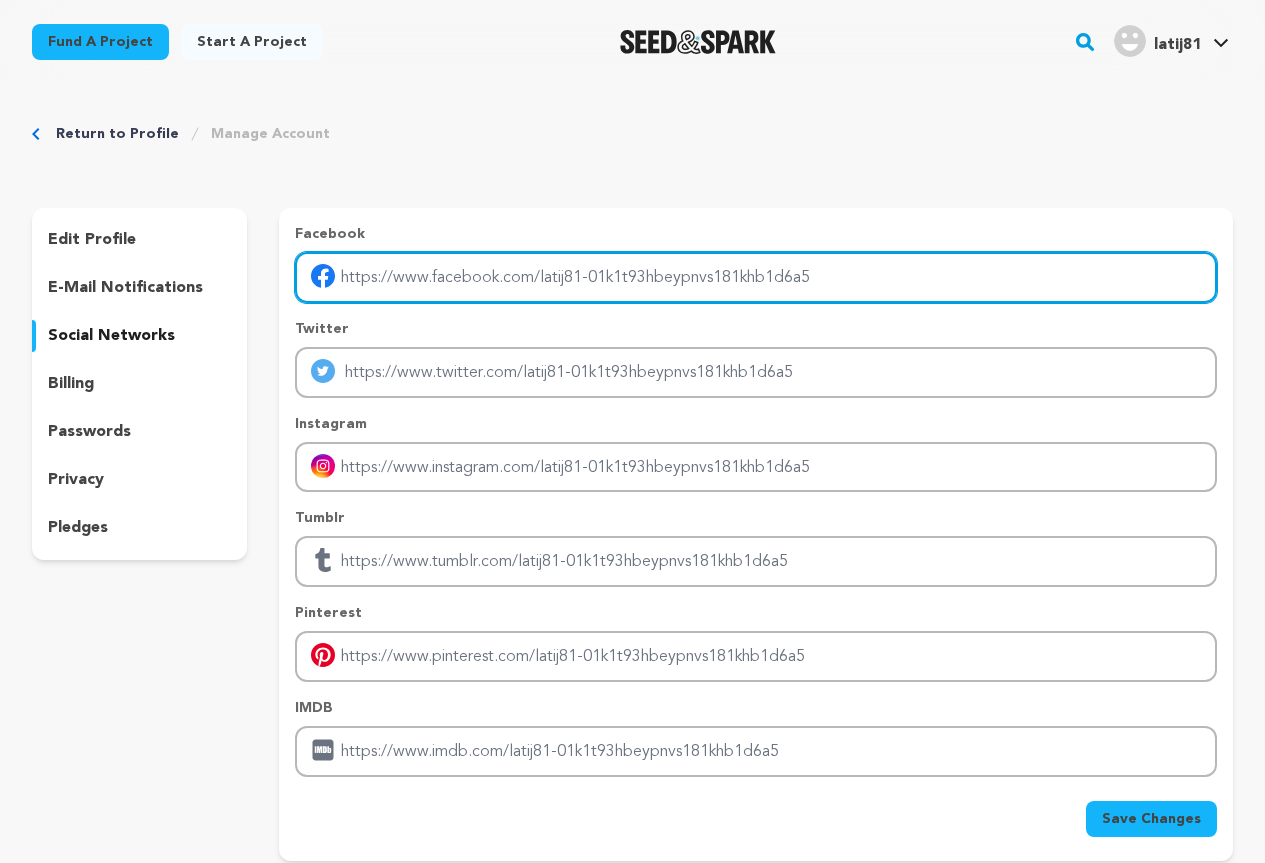type on "https://www.facebook.com/blueloans.au" 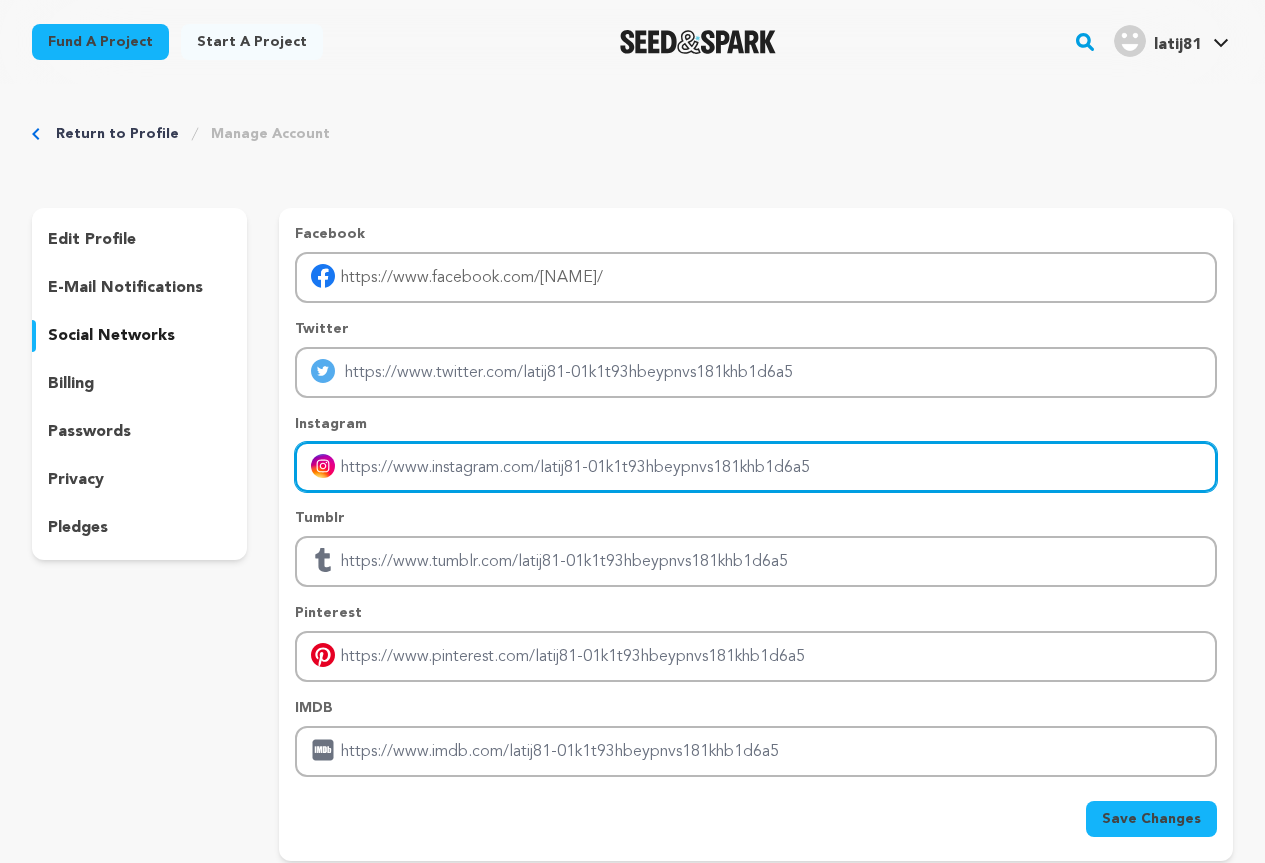 click at bounding box center [756, 467] 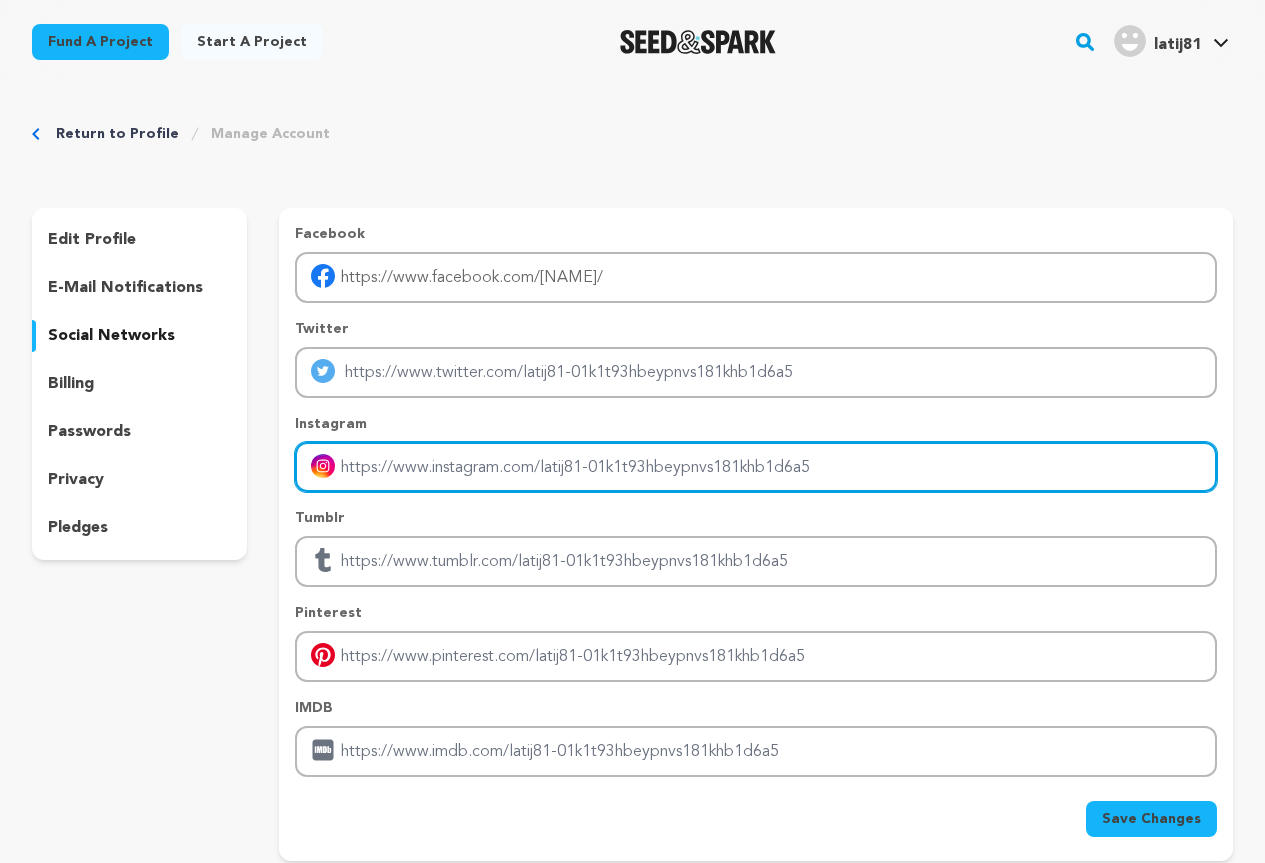 type on "https://www.instagram.com/blueloans.au?utm_source=ig_web_button_share_sheet&igsh=ZDNlZDc0MzIxNw==" 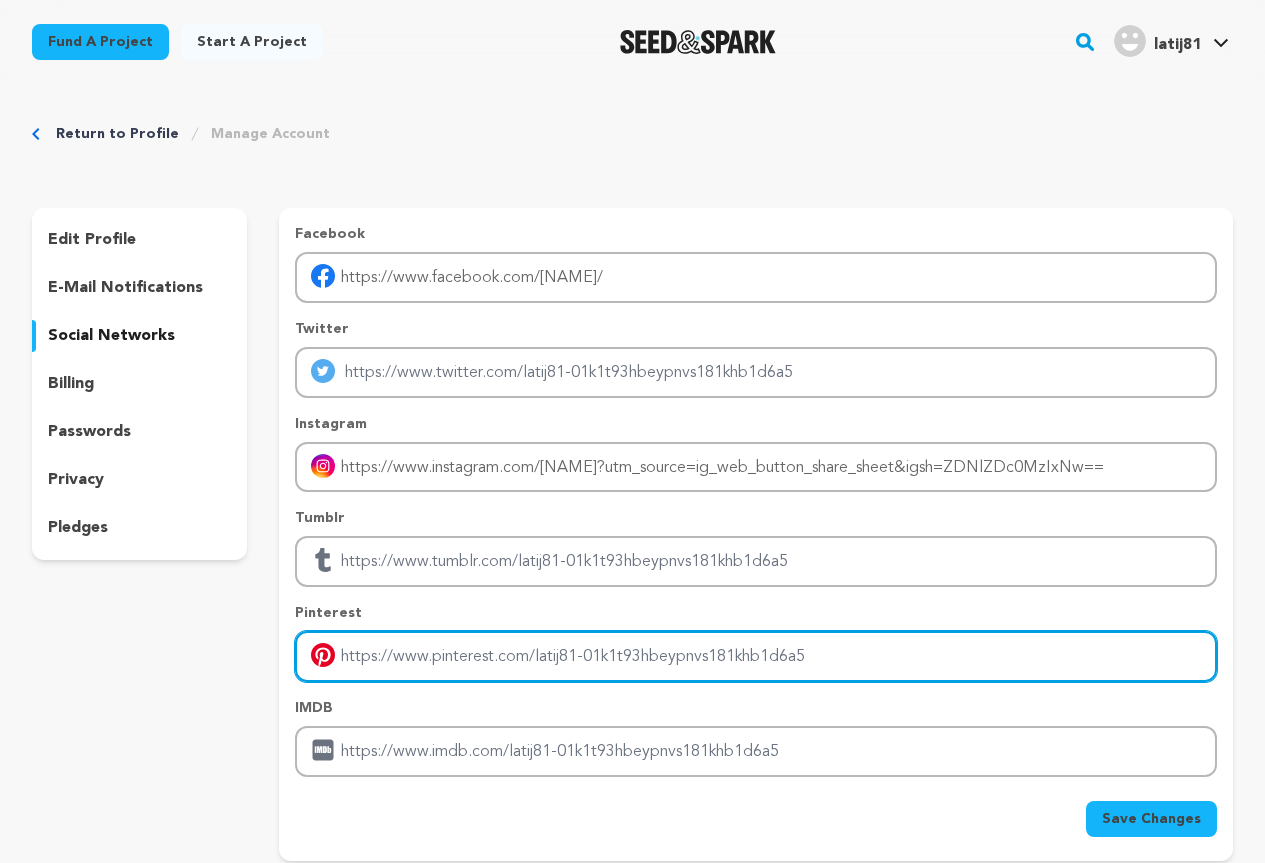 click at bounding box center [756, 656] 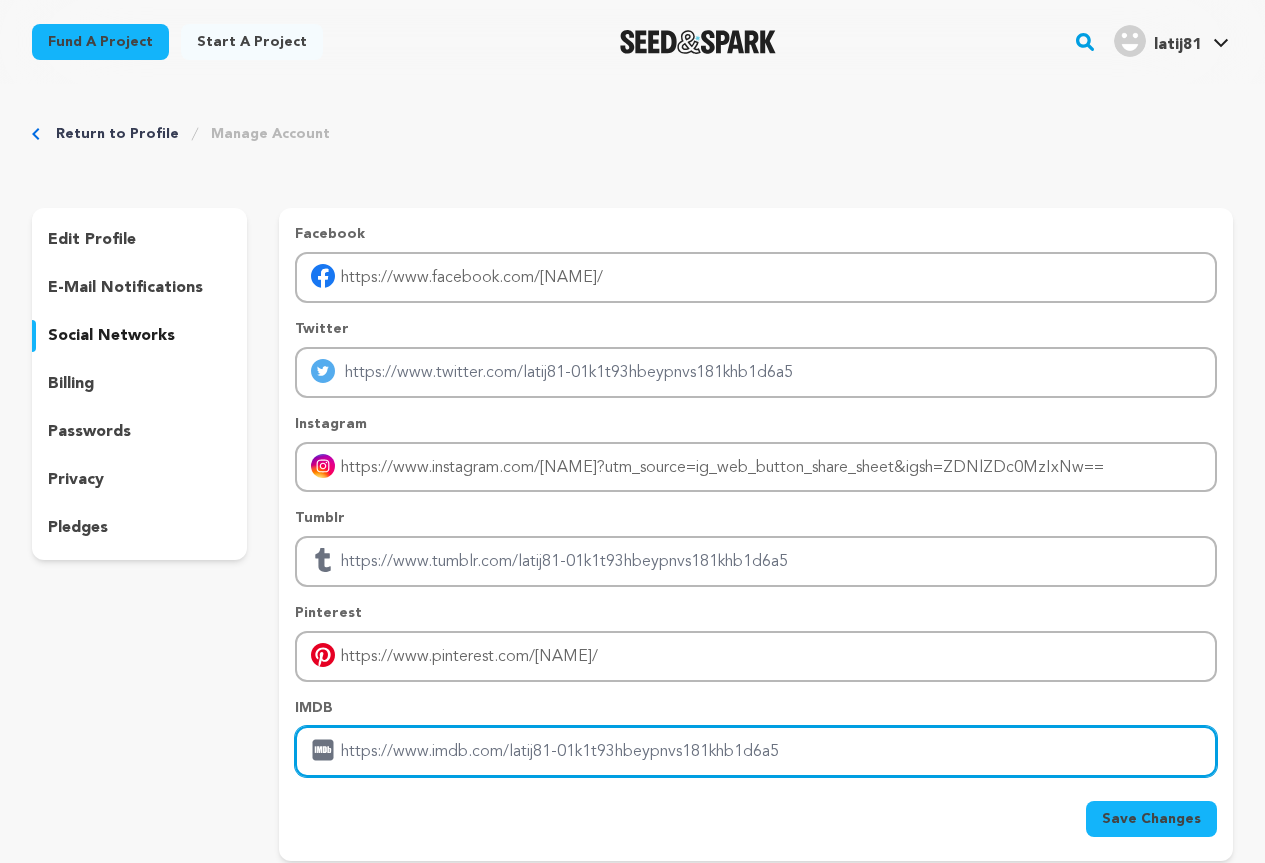 click at bounding box center (756, 751) 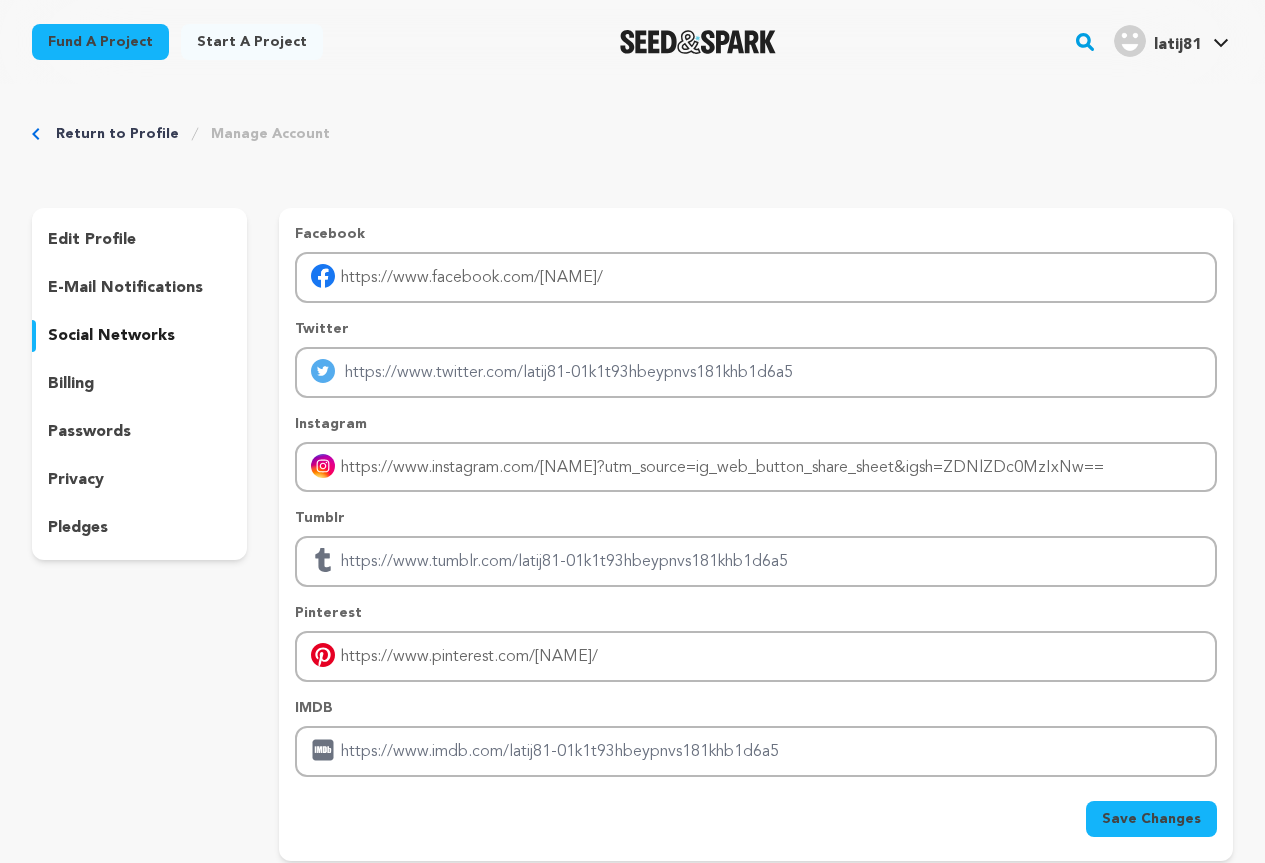 click on "Fund a project
Start a project
Search" at bounding box center [632, 42] 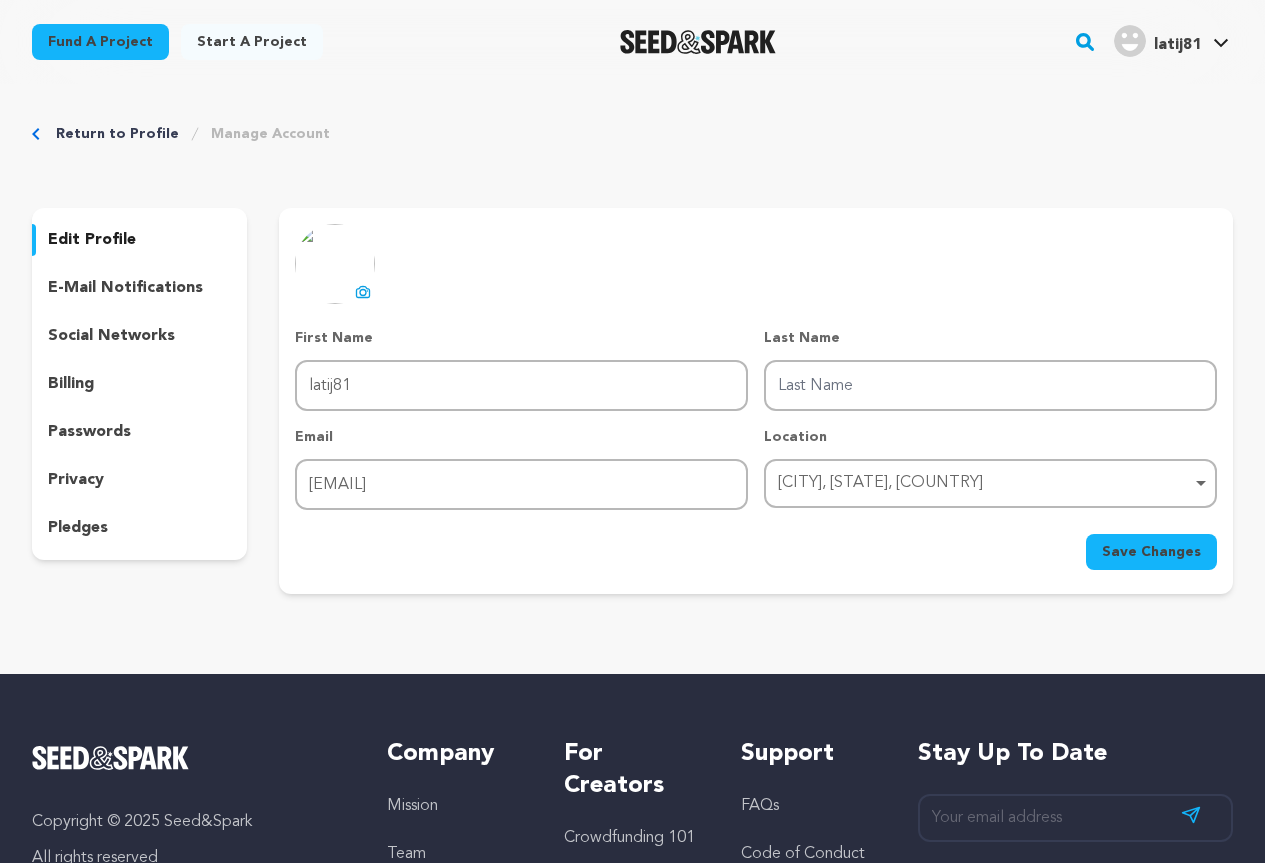click on "latij81
latij81" at bounding box center (1171, 39) 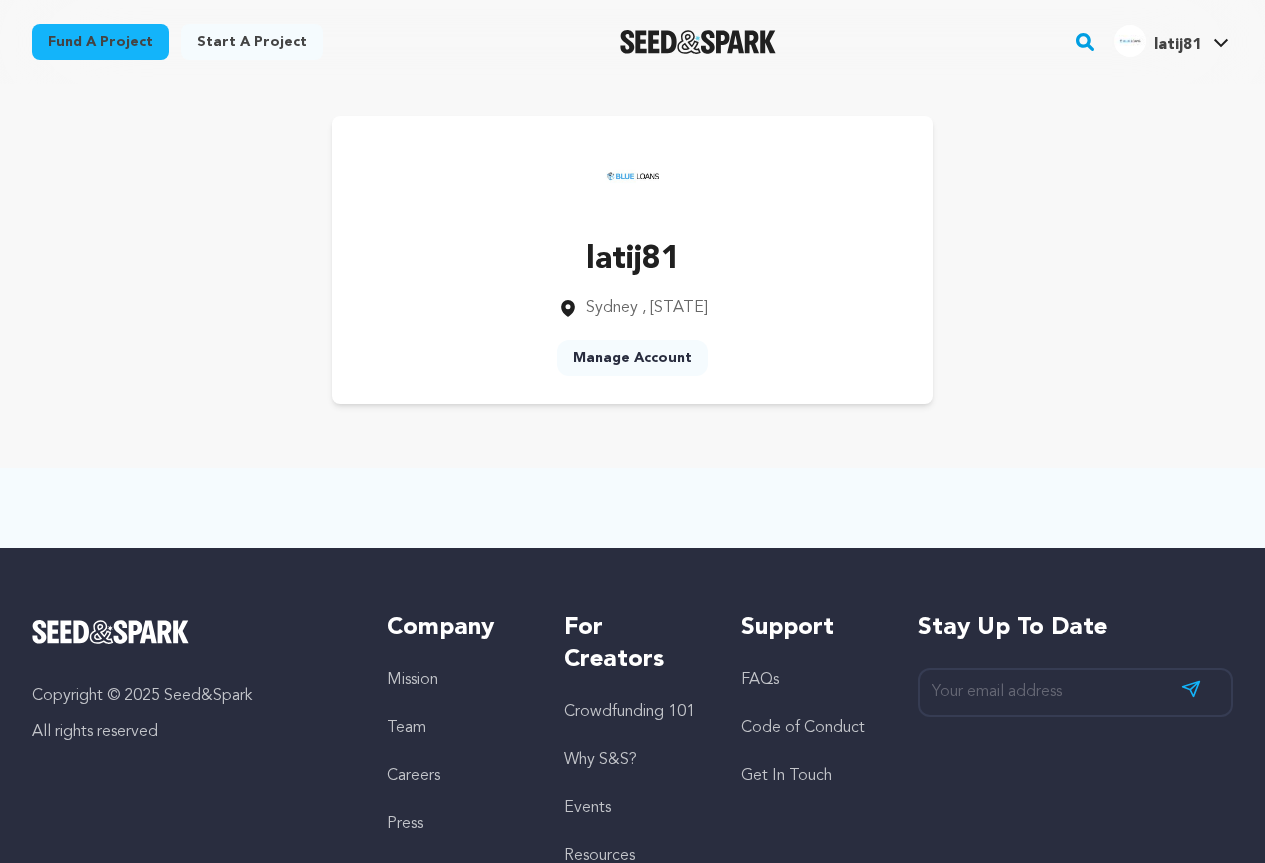 scroll, scrollTop: 0, scrollLeft: 0, axis: both 